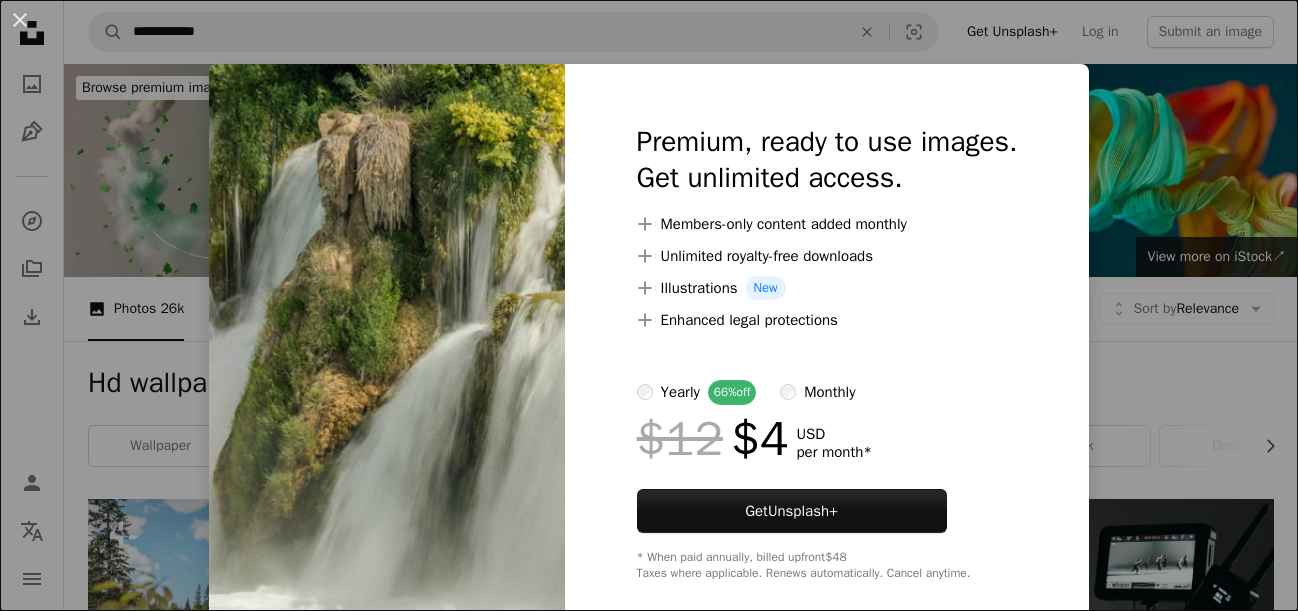 scroll, scrollTop: 1943, scrollLeft: 0, axis: vertical 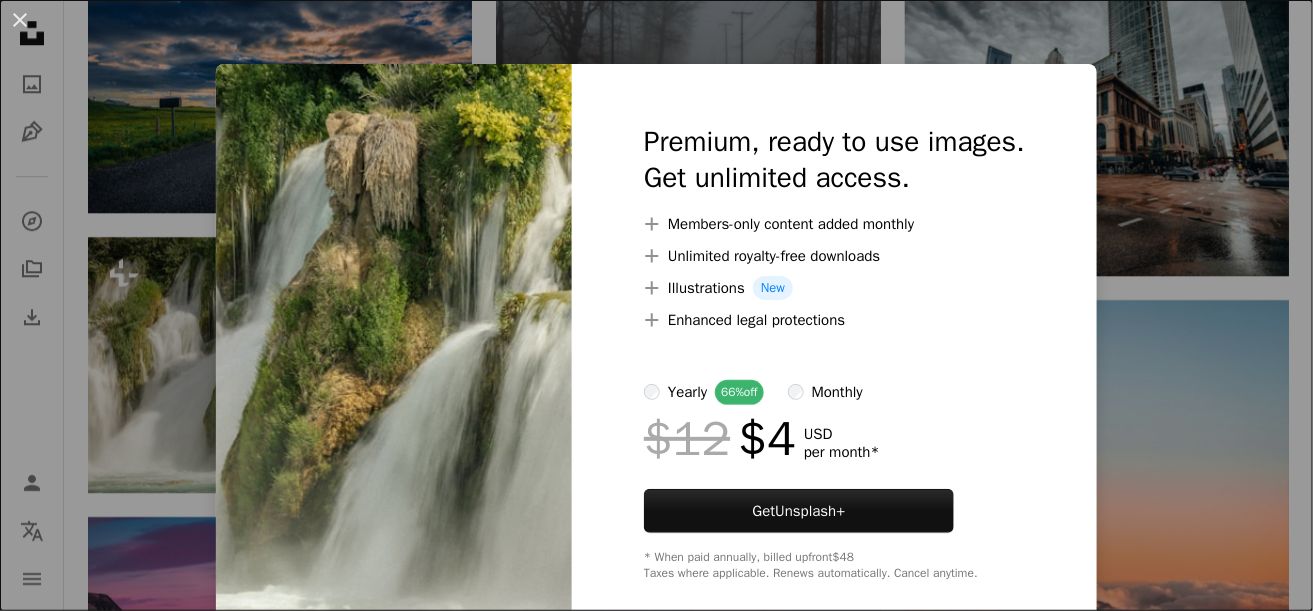 click at bounding box center (394, 352) 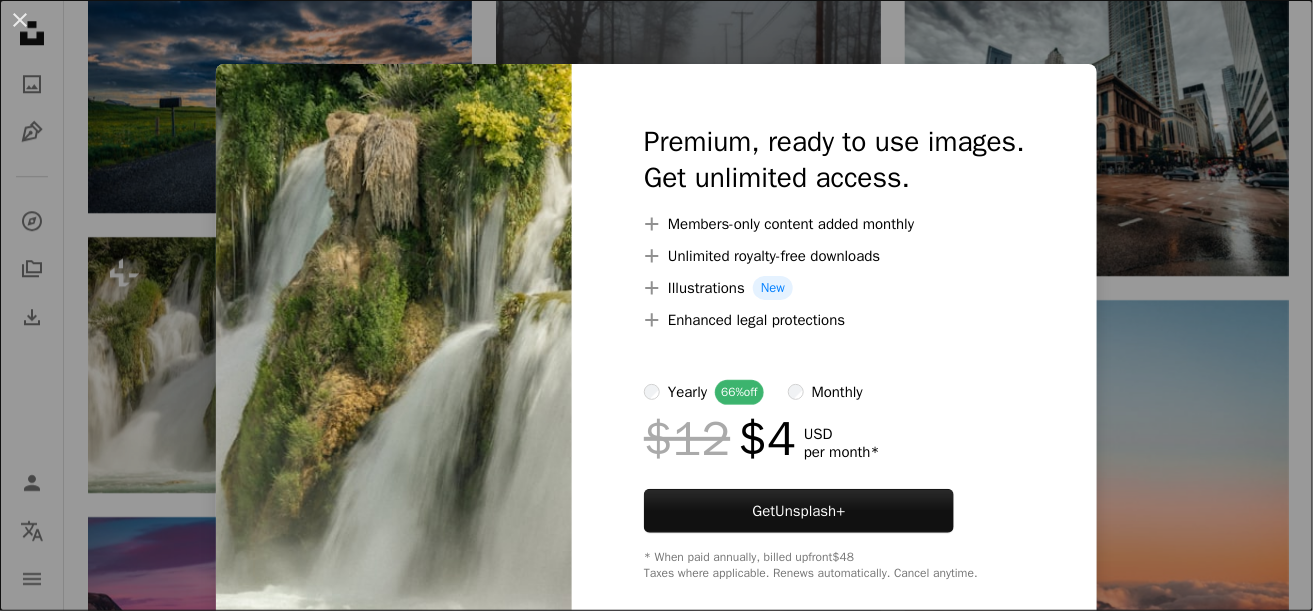 click on "An X shape Premium, ready to use images. Get unlimited access. A plus sign Members-only content added monthly A plus sign Unlimited royalty-free downloads A plus sign Illustrations  New A plus sign Enhanced legal protections yearly 66%  off monthly $12   $4 USD per month * Get  Unsplash+ * When paid annually, billed upfront  $48 Taxes where applicable. Renews automatically. Cancel anytime." at bounding box center [656, 305] 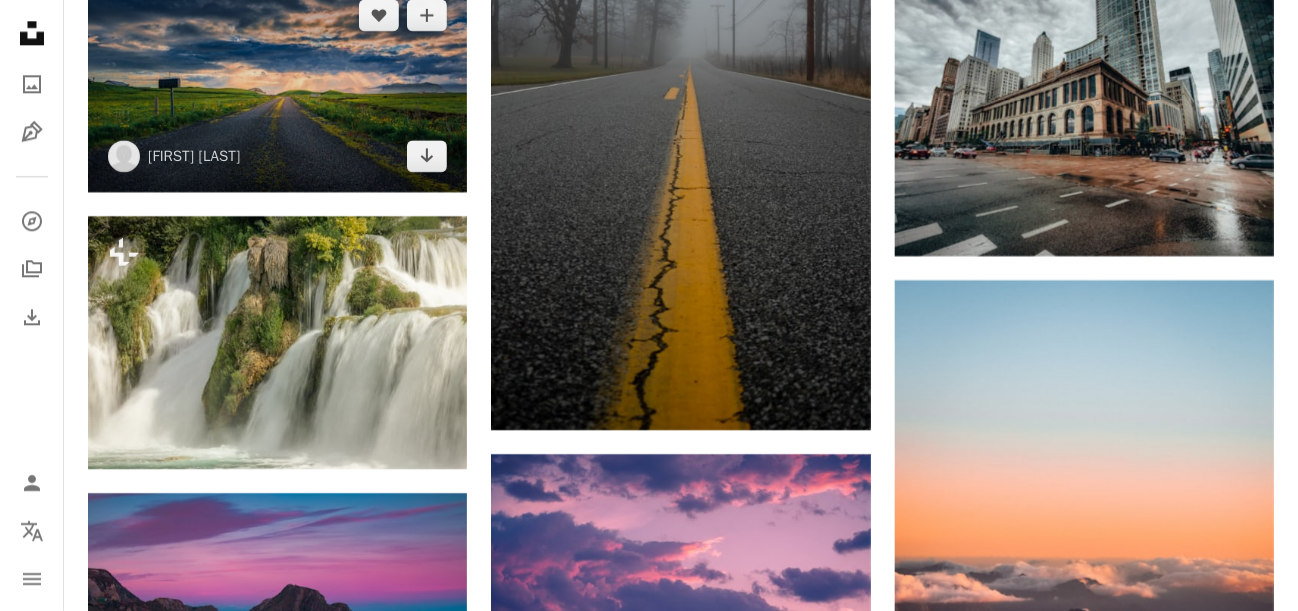 click at bounding box center (277, 85) 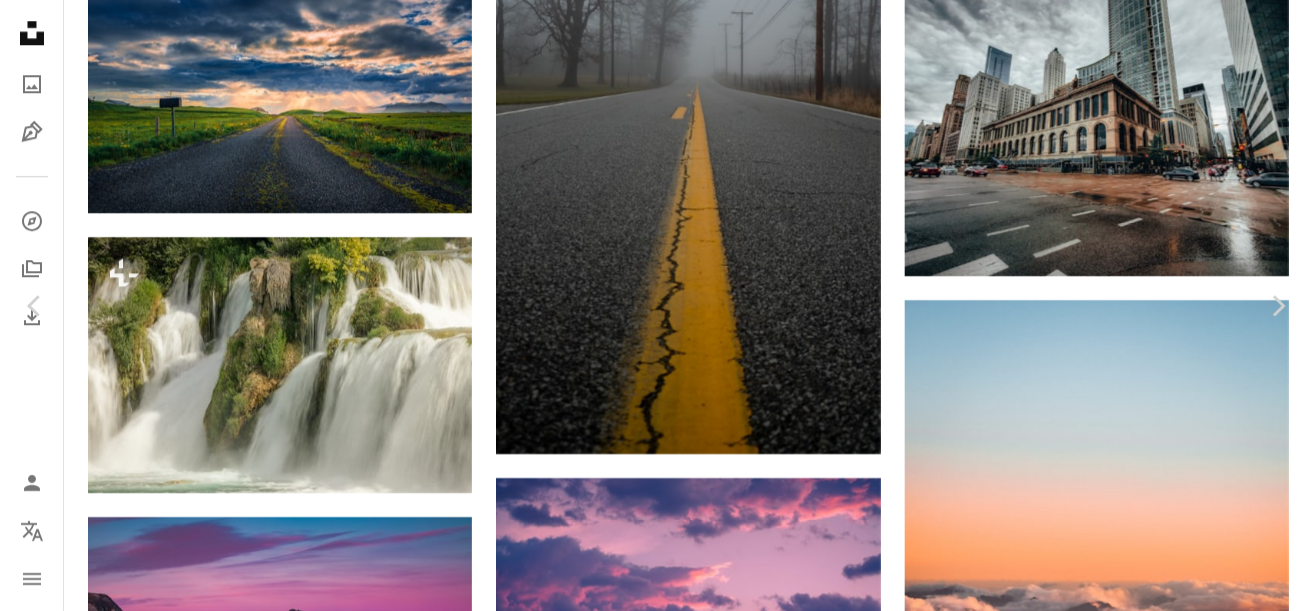 click on "An X shape Chevron left Chevron right [FIRST] [LAST] [USERNAME] A heart A plus sign Download free Chevron down Zoom in Views 180,985 Downloads 2,269 A forward-right arrow Share Info icon Info More Actions Heading to Warmth Calendar outlined Published on [DATE] Camera NIKON CORPORATION, NIKON D810 Safety Free to use under the Unsplash License wallpaper background sunset blue mountains road green clouds cloud grass street field sunshine sunlight cloudy glow rays gravel dirt road Backgrounds Browse premium related images on iStock | Save 20% with code UNSPLASH20 View more on iStock ↗ Related images A heart A plus sign [FIRST] [LAST] Available for hire A checkmark inside of a circle Arrow pointing down A heart A plus sign [FIRST] [LAST] Available for hire A checkmark inside of a circle Arrow pointing down A heart A plus sign [FIRST] [LAST] Arrow pointing down A heart A plus sign [FIRST] [LAST] Arrow pointing down" at bounding box center (656, 3166) 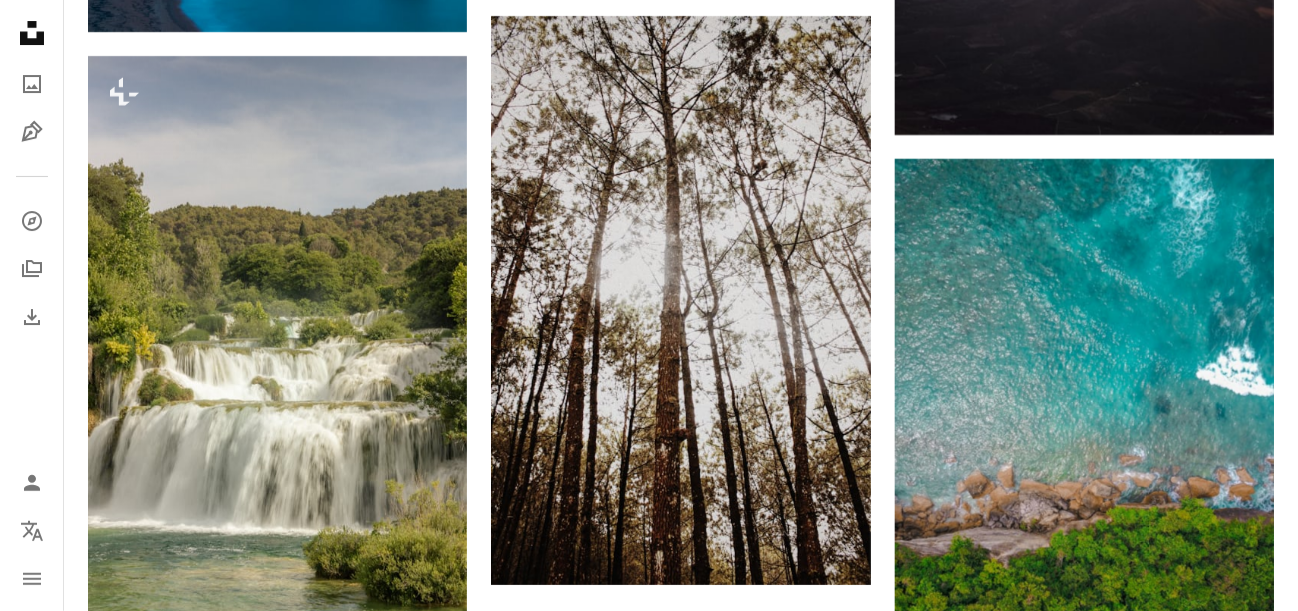 scroll, scrollTop: 2696, scrollLeft: 0, axis: vertical 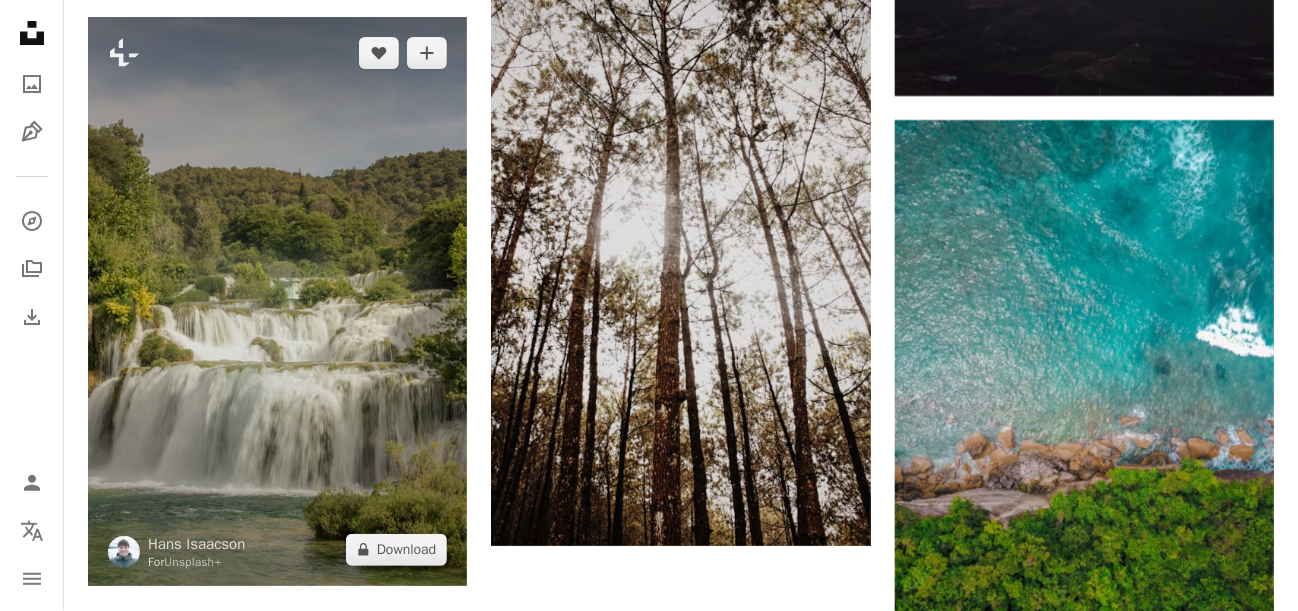 click at bounding box center [277, 301] 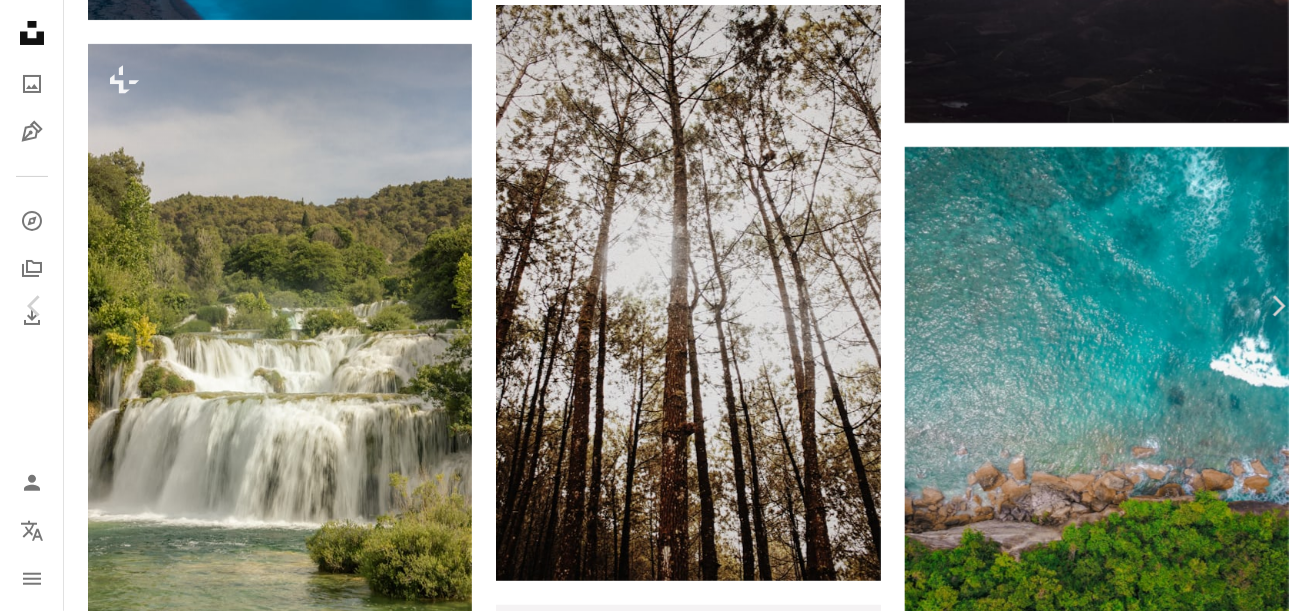 click on "A lock Download" at bounding box center (1152, 4576) 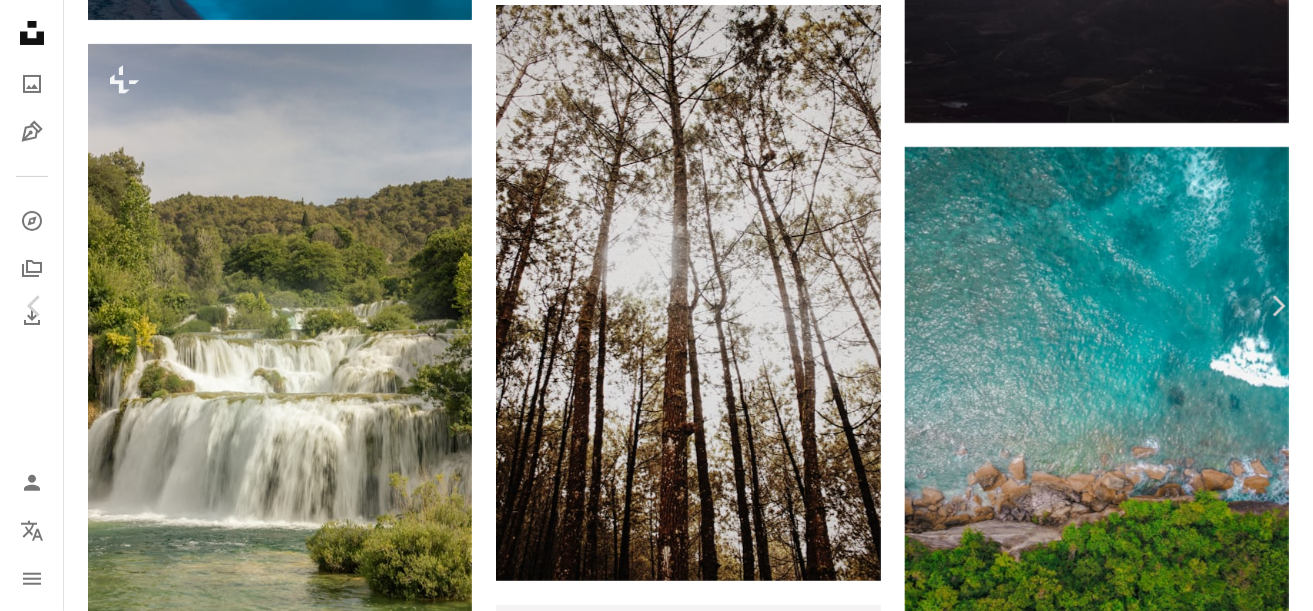 click at bounding box center (394, 4881) 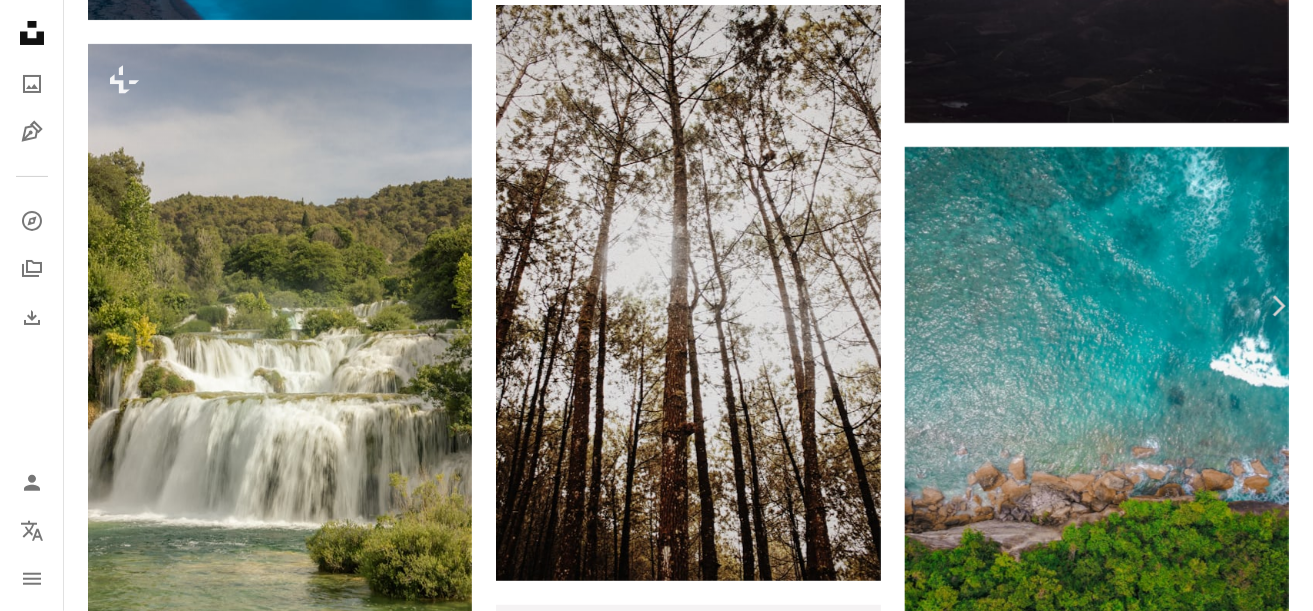 click on "Chevron left" at bounding box center (35, 306) 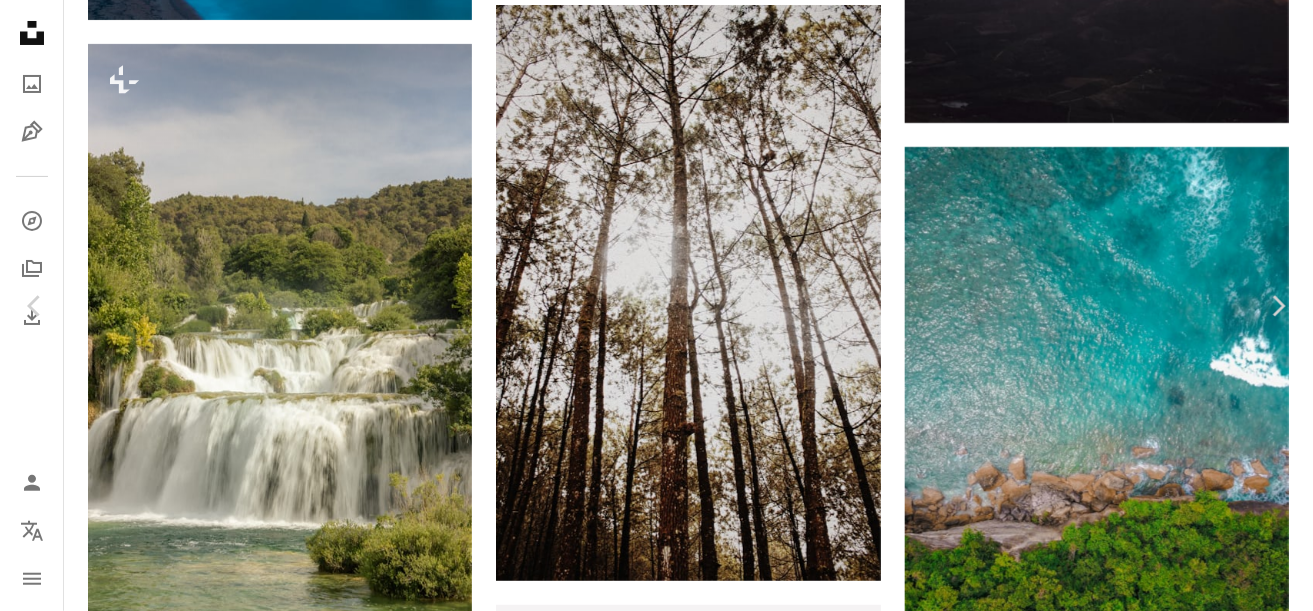 click on "An X shape Chevron left Chevron right [FIRST] [LAST] [USERNAME] A heart A plus sign Download free Chevron down Zoom in Views 28,632,358 Downloads 95,520 Featured in Photos , Wallpapers , Travel A forward-right arrow Share Info icon Info More Actions Pink door A map marker [LOCATION], [LOCATION], [COUNTRY] Calendar outlined Published on [DATE] Camera Canon, EOS 80D Safety Free to use under the Unsplash License wallpaper sea sunset sunrise rock wallpapers backgrounds england coast cliff pink sky blue water long exposure shore jurassic coast dorchester background pink lake united kingdom Backgrounds Browse premium related images on iStock | Save 20% with code UNSPLASH20 View more on iStock ↗ Related images A heart A plus sign [FIRST] [LAST] Available for hire A checkmark inside of a circle Arrow pointing down A heart A plus sign [FIRST] [LAST] Available for hire A checkmark inside of a circle Arrow pointing down Plus sign for Unsplash+ A heart A plus sign Getty Images For Unsplash+ A lock" at bounding box center (656, 4834) 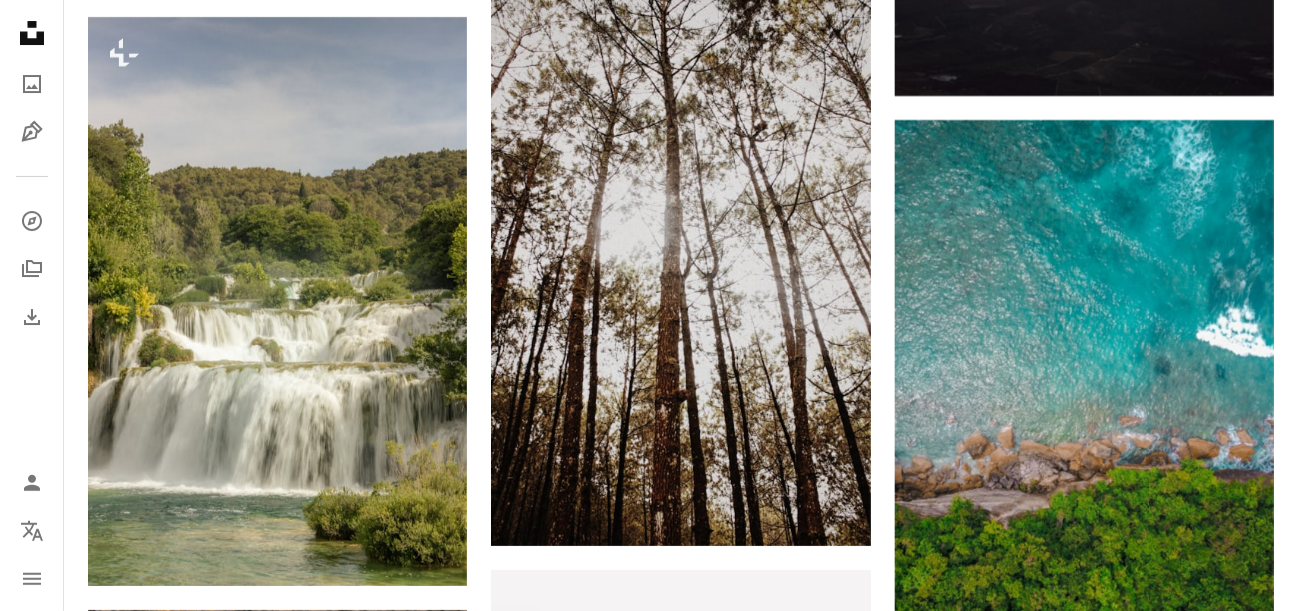 click on "On-brand and on budget images for your next campaign Learn More A heart A plus sign [FIRST] [LAST] Available for hire A checkmark inside of a circle Arrow pointing down A heart A plus sign [FIRST] [LAST] Available for hire A checkmark inside of a circle Arrow pointing down A heart A plus sign [FIRST] [LAST] Available for hire A checkmark inside of a circle Arrow pointing down A heart A plus sign [FIRST] [LAST] Arrow pointing down A heart A plus sign [FIRST] Available for hire A checkmark inside of a circle Arrow pointing down A heart A plus sign [FIRST] Arrow pointing down A heart A plus sign [FIRST] [LAST] Arrow pointing down A heart A plus sign the blowup Arrow pointing down Plus sign for Unsplash+ A heart A plus sign Unsplash+ Community For Unsplash+ A lock Download A heart A plus sign Let's go Together Arrow pointing down A heart A heart" at bounding box center [1084, 640] 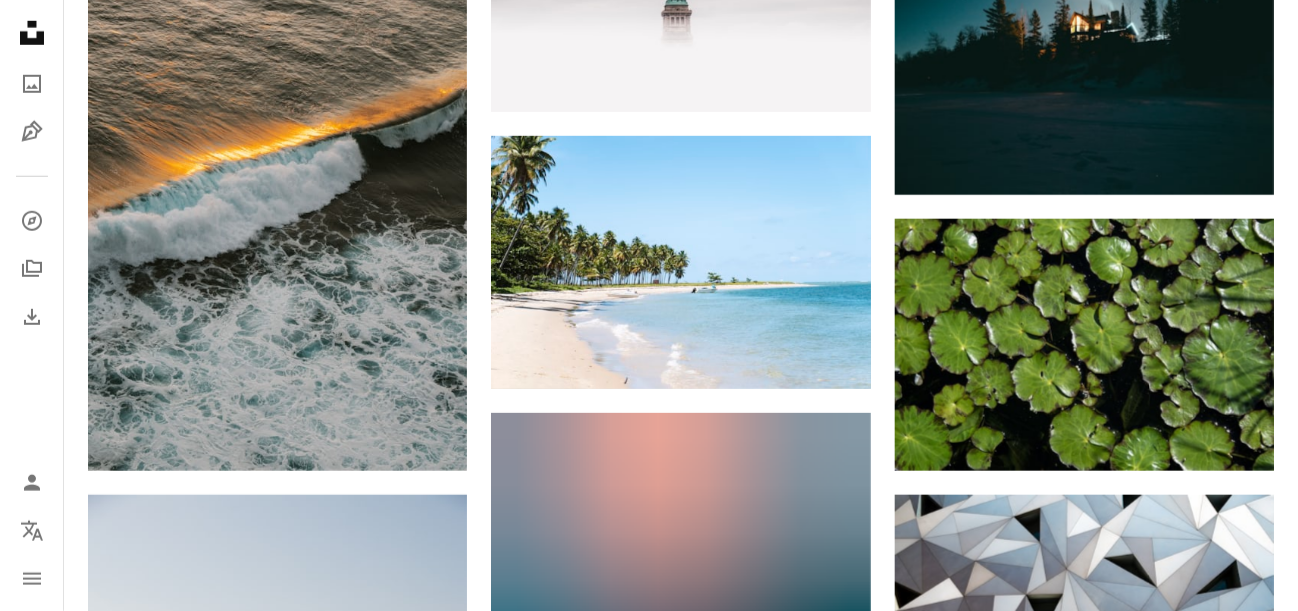 scroll, scrollTop: 3410, scrollLeft: 0, axis: vertical 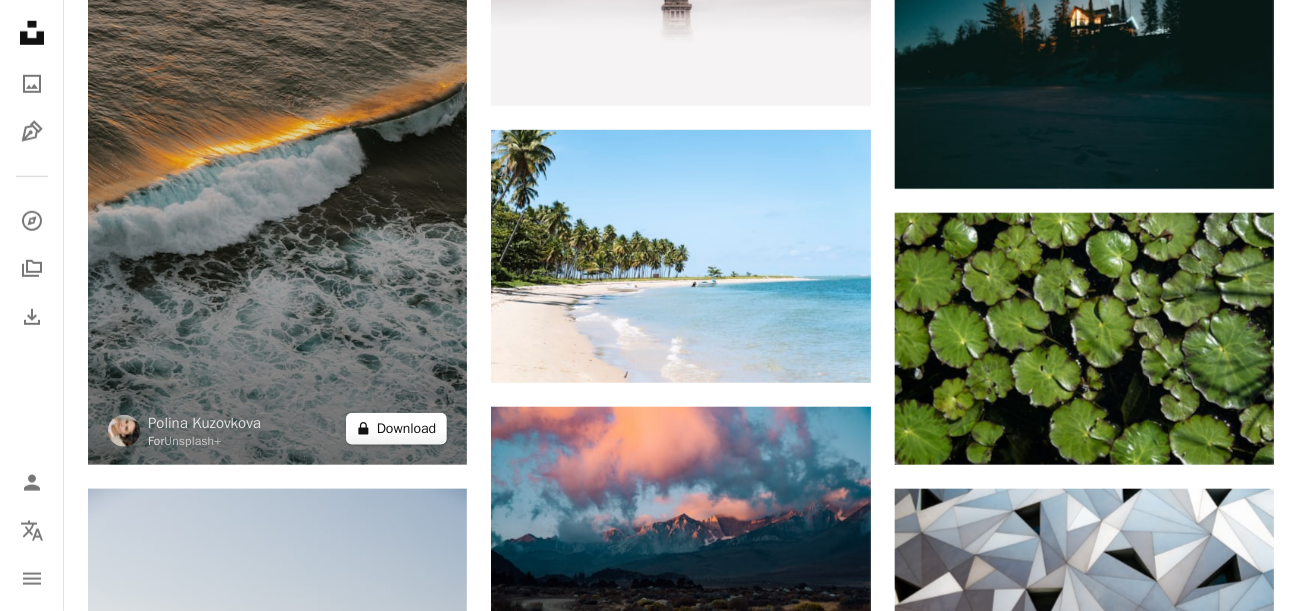click on "A lock Download" at bounding box center (397, 429) 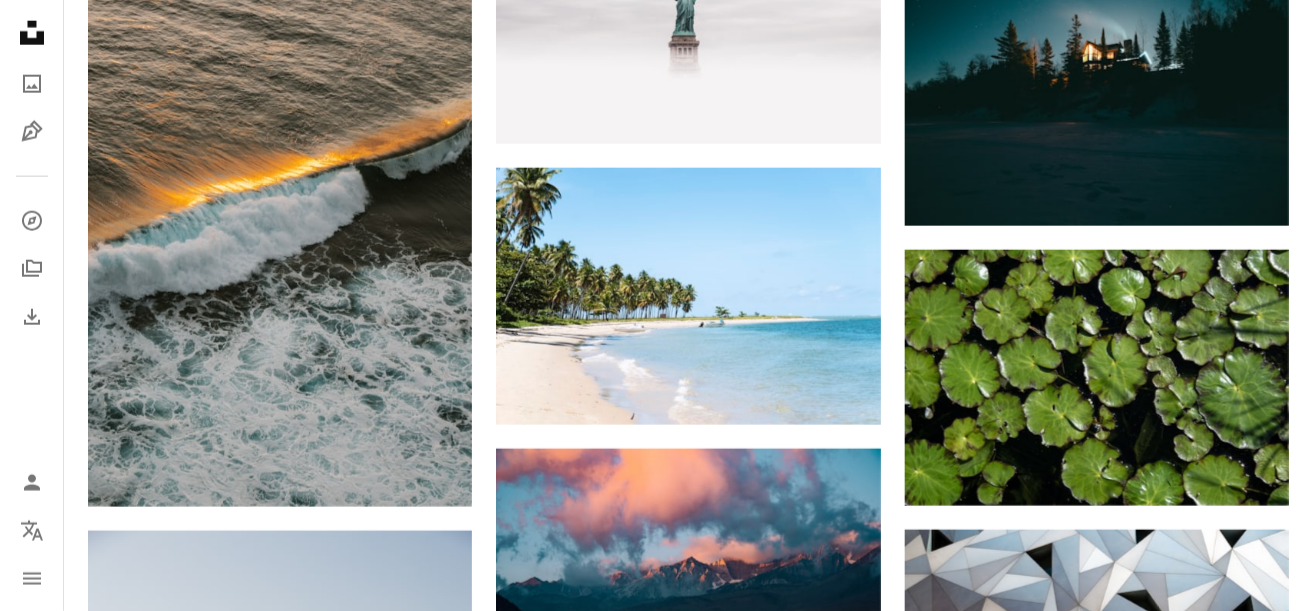 click at bounding box center [394, 4167] 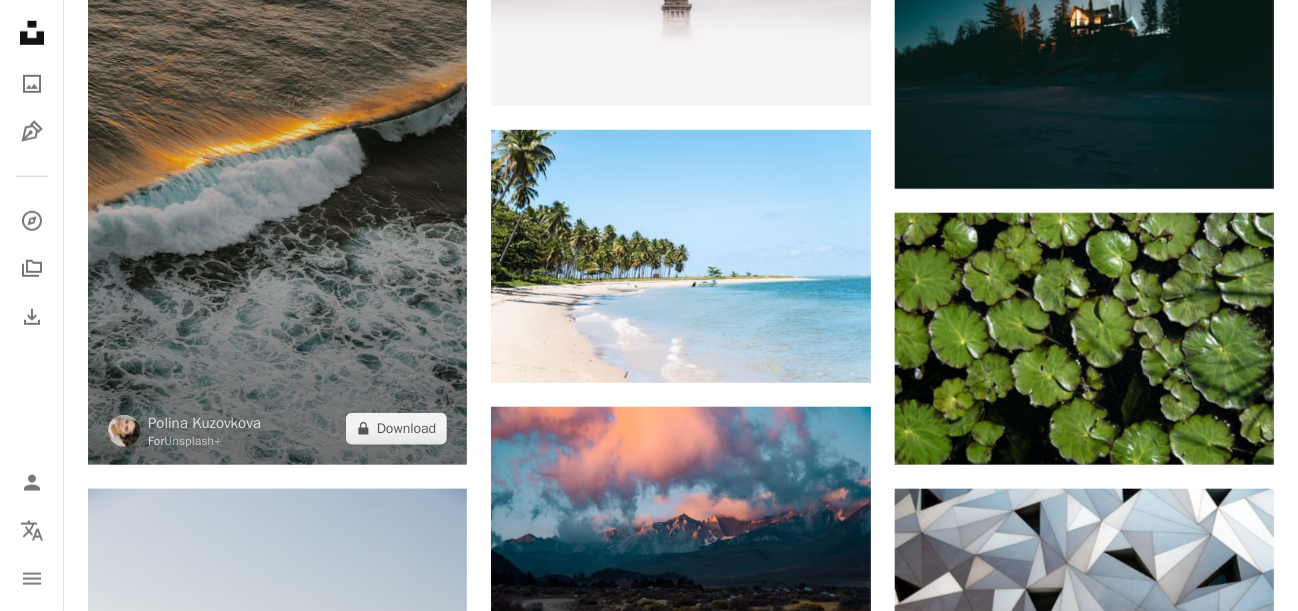 click at bounding box center [277, 180] 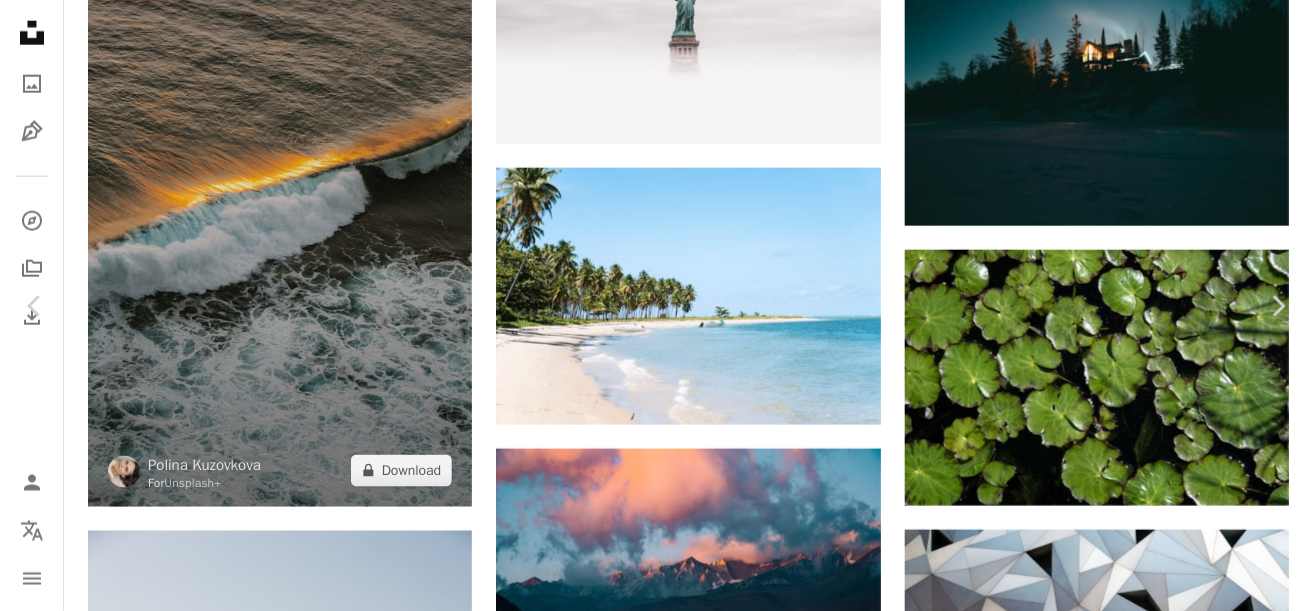 click on "Zoom in" at bounding box center [649, 4193] 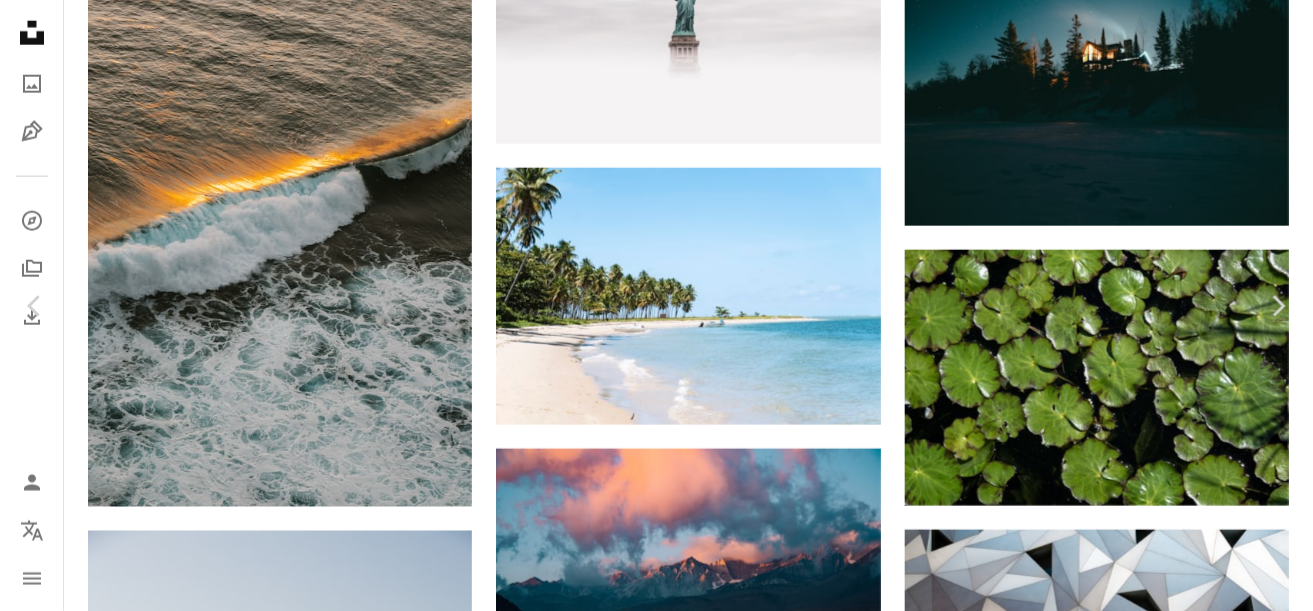 click on "An X shape Chevron left Chevron right [FIRST] [LAST] For Unsplash+ A heart A plus sign Download free Chevron down Zoom in Featured in Photos , Wallpapers , Nature A forward-right arrow Share More Actions A map marker [LOCATION], [COUNTRY] Calendar outlined Published on [DATE] Safety Licensed under the Unsplash+ License full hd wallpaper 4K Images laptop wallpaper wallpaper for mobile whatsapp dp linkedin cover sunset instagram profile ipad pro wallpaper amoled wallpaper aesthetic wallpaper watch wallpaper facebook cover oneplus wallpaper iphone 12 wallpaper youtube thumbnail editing backgrounds outdoors [LOCATION] [COUNTRY] HD Wallpapers From this series Chevron right Plus sign for Unsplash+ Plus sign for Unsplash+ Plus sign for Unsplash+ Plus sign for Unsplash+ Plus sign for Unsplash+ Plus sign for Unsplash+ Plus sign for Unsplash+ Plus sign for Unsplash+ Plus sign for Unsplash+ Plus sign for Unsplash+ Related images Plus sign for Unsplash+ A heart A plus sign [FIRST] [LAST] For Unsplash+ A lock Download For" at bounding box center [656, 4120] 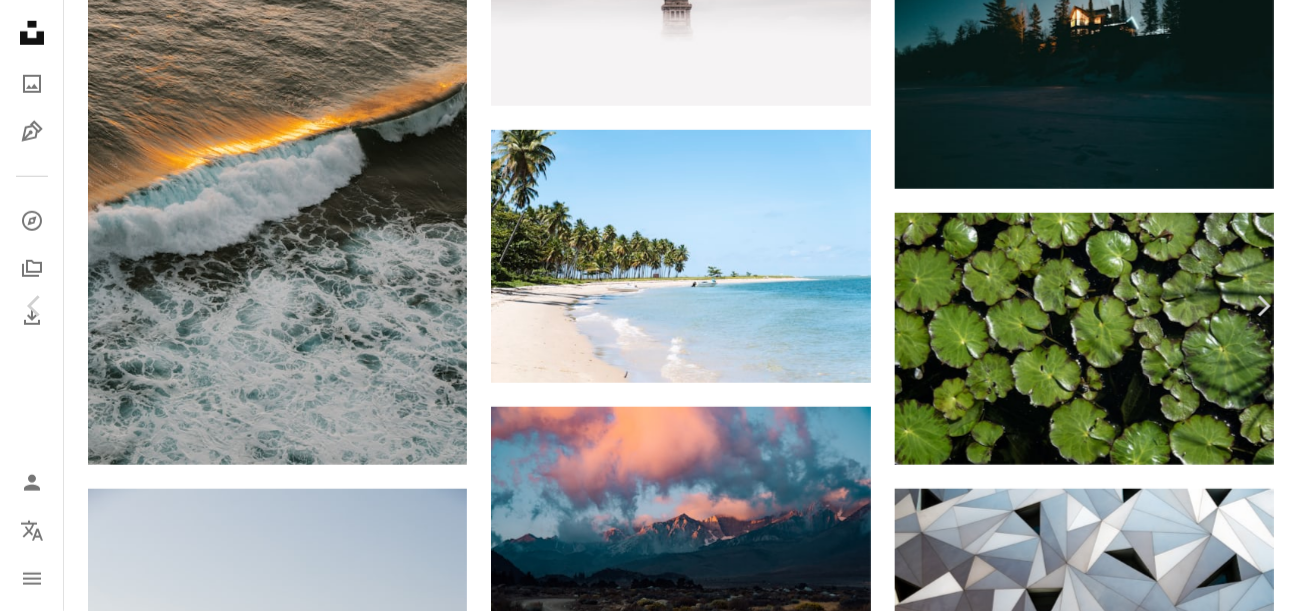 click on "On-brand and on budget images for your next campaign Learn More A heart A plus sign [FIRST] [LAST] Available for hire A checkmark inside of a circle Arrow pointing down A heart A plus sign [FIRST] [LAST] Available for hire A checkmark inside of a circle Arrow pointing down A heart A plus sign [FIRST] [LAST] Available for hire A checkmark inside of a circle Arrow pointing down A heart A plus sign [FIRST] [LAST] Arrow pointing down A heart A plus sign [FIRST] Available for hire A checkmark inside of a circle Arrow pointing down A heart A plus sign [FIRST] Arrow pointing down A heart A plus sign [FIRST] [LAST] Arrow pointing down A heart A plus sign the blowup Arrow pointing down Plus sign for Unsplash+ A heart A plus sign Unsplash+ Community For Unsplash+ A lock Download A heart A plus sign Let's go Together Arrow pointing down A heart A heart" at bounding box center [1084, -74] 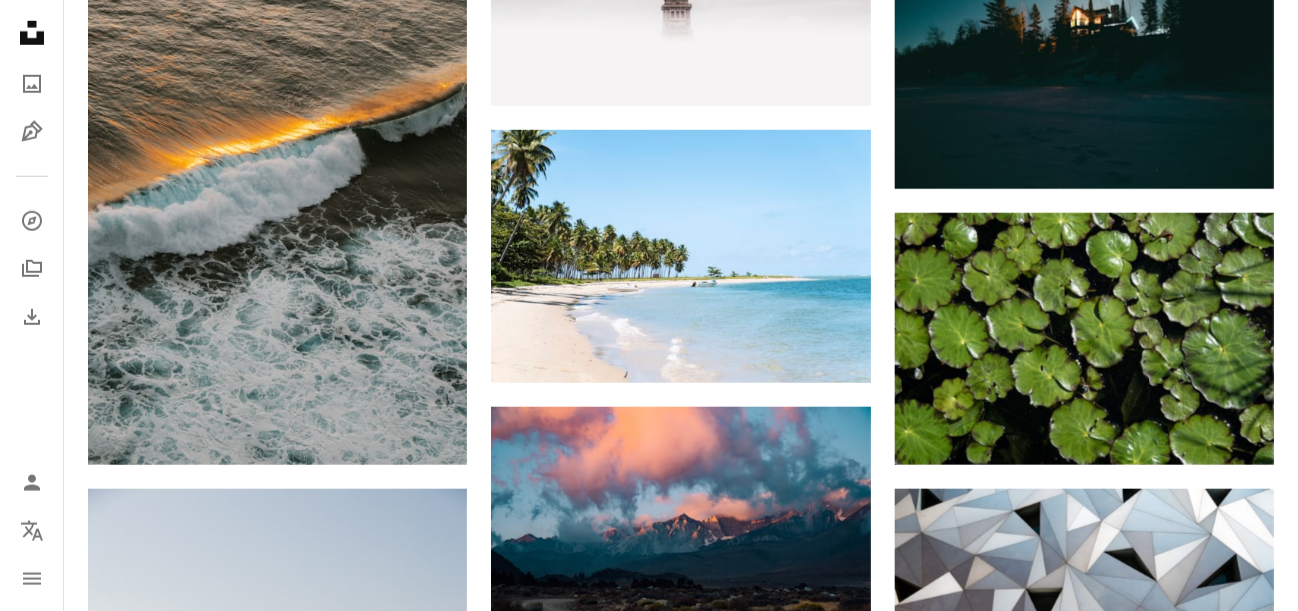 drag, startPoint x: 881, startPoint y: 172, endPoint x: 881, endPoint y: 194, distance: 22 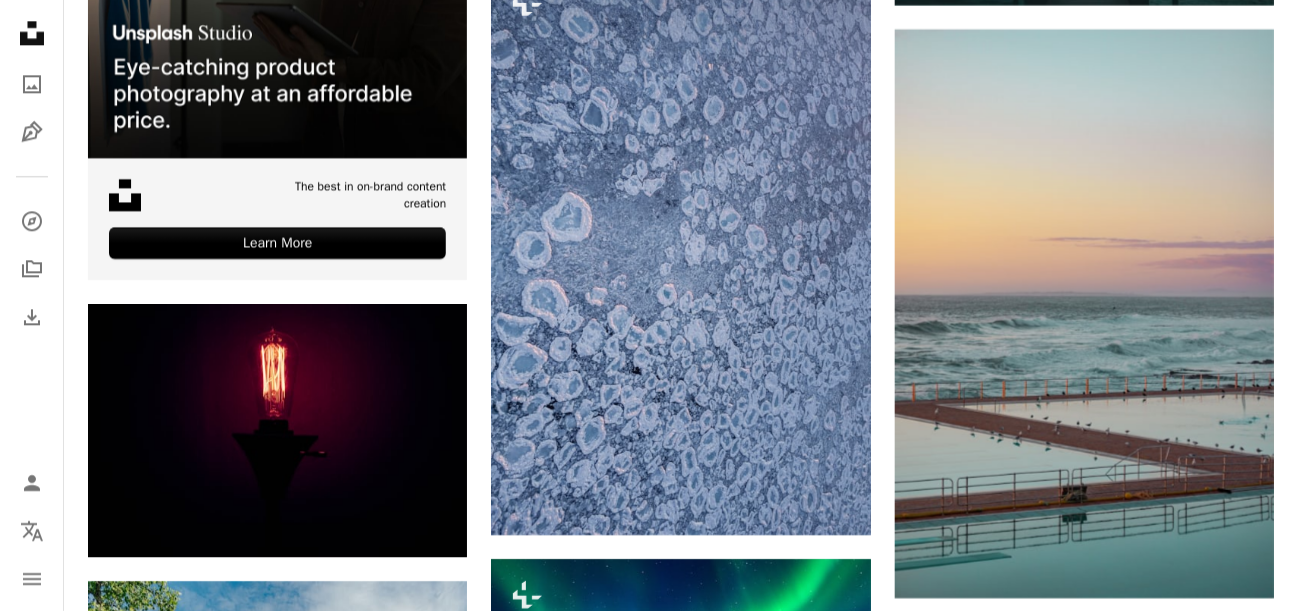 scroll, scrollTop: 4719, scrollLeft: 0, axis: vertical 